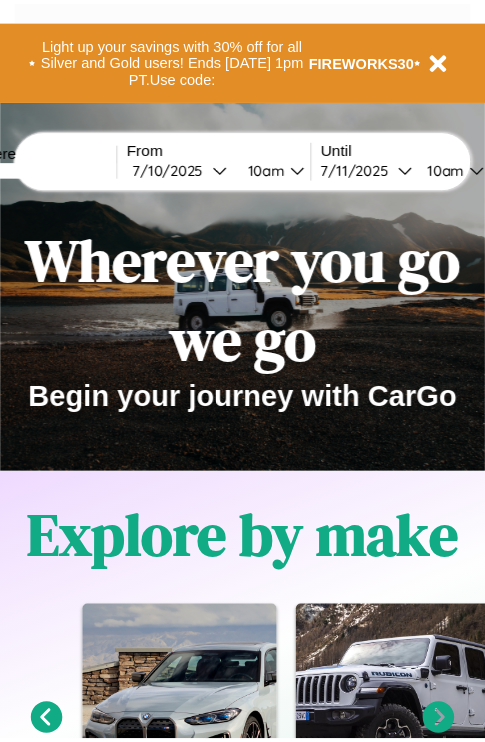 scroll, scrollTop: 0, scrollLeft: 0, axis: both 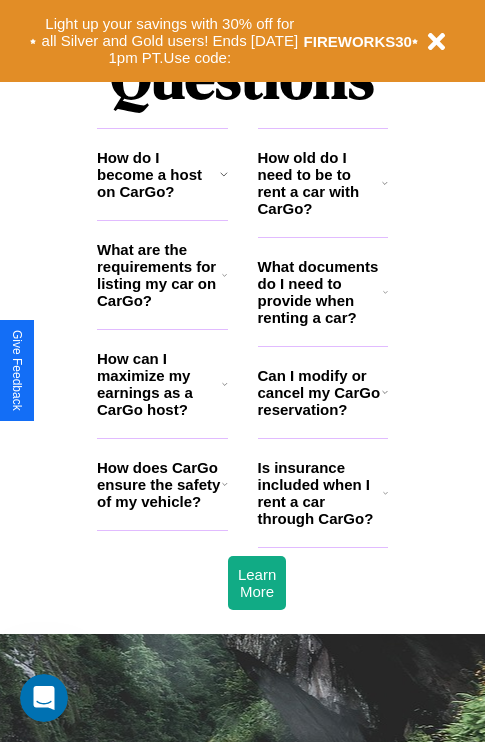 click 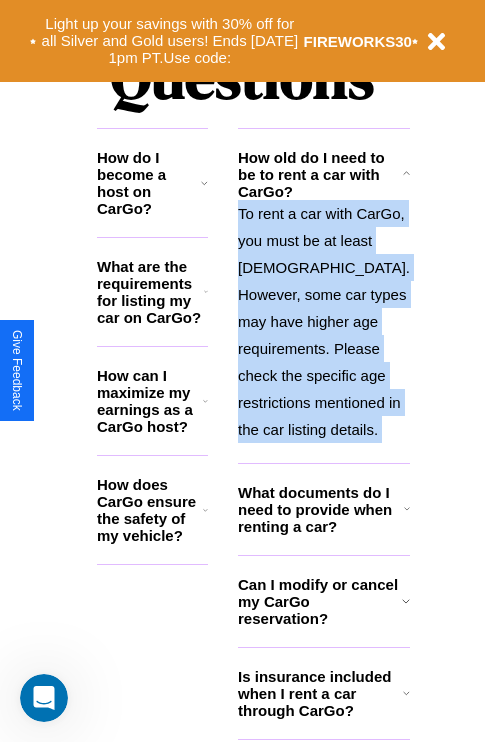 scroll, scrollTop: 2465, scrollLeft: 0, axis: vertical 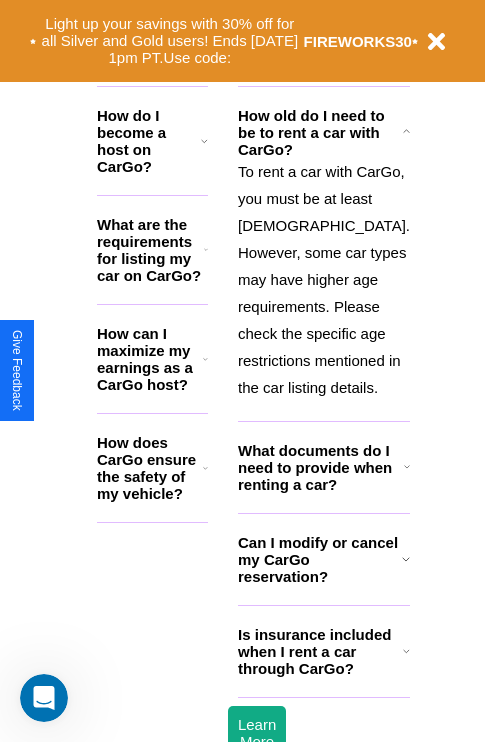 click 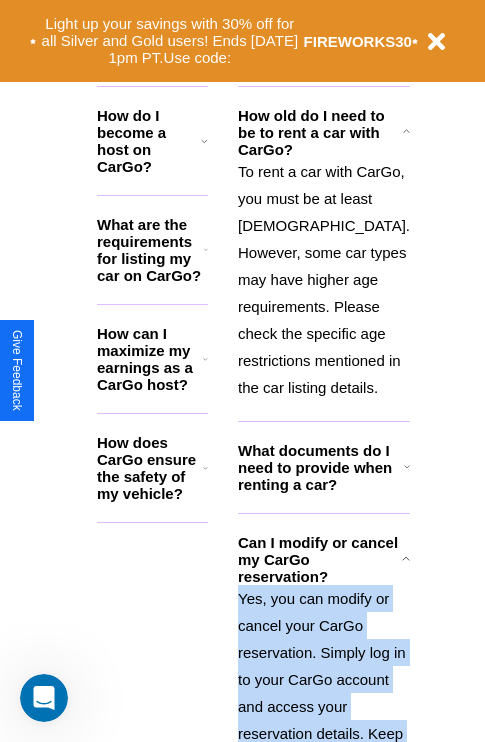 scroll, scrollTop: 3018, scrollLeft: 0, axis: vertical 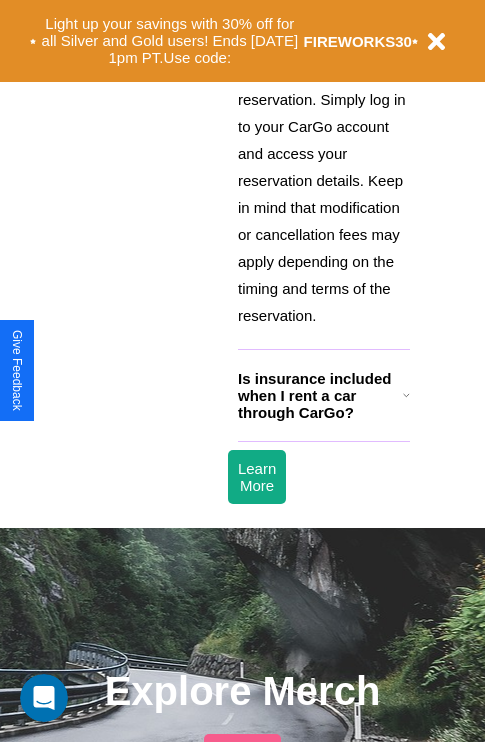 click on "Is insurance included when I rent a car through CarGo?" at bounding box center [320, 395] 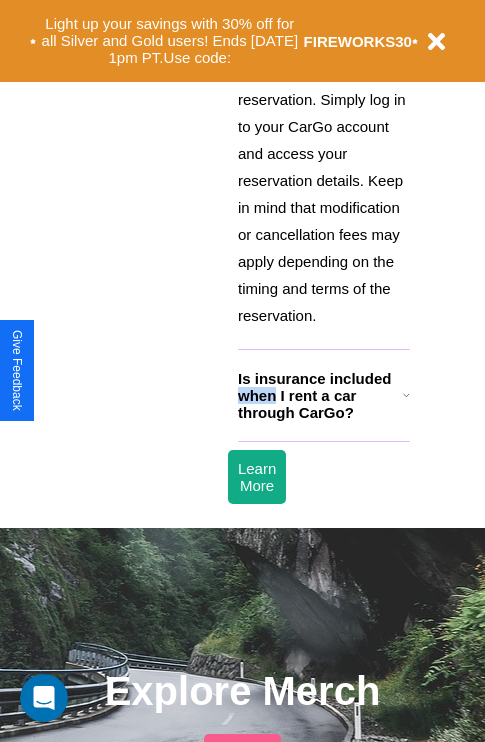 scroll, scrollTop: 2245, scrollLeft: 0, axis: vertical 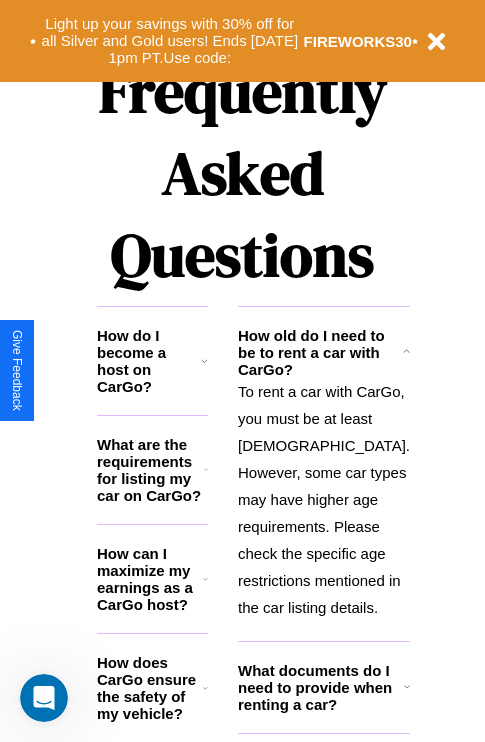 click on "How does CarGo ensure the safety of my vehicle?" at bounding box center (150, 688) 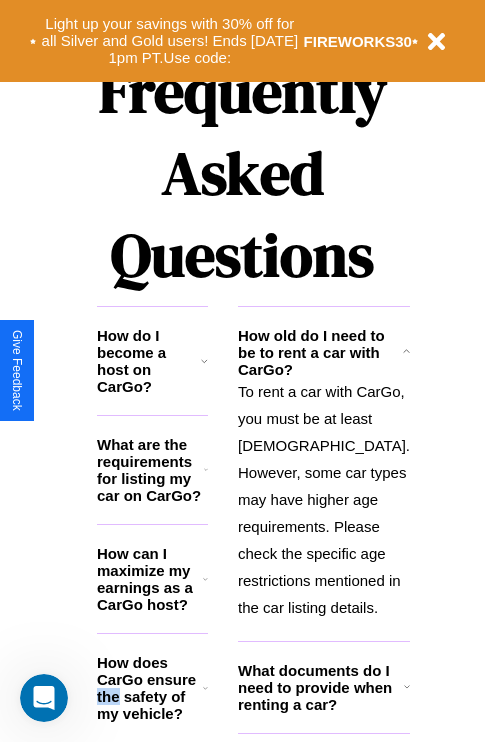 scroll, scrollTop: 2465, scrollLeft: 0, axis: vertical 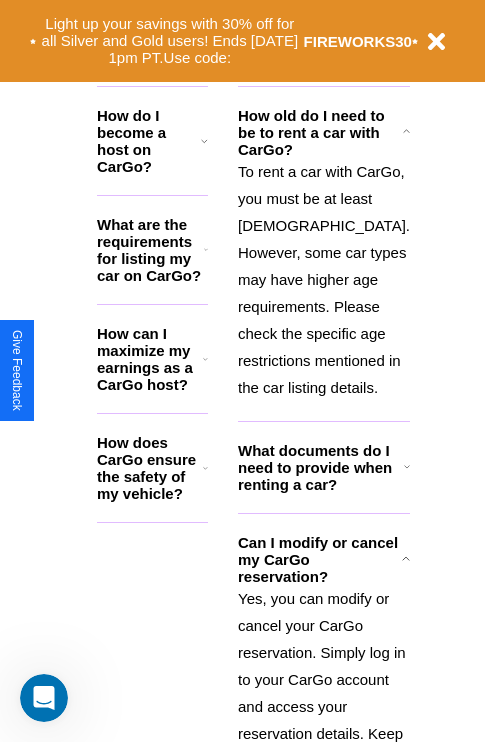 click 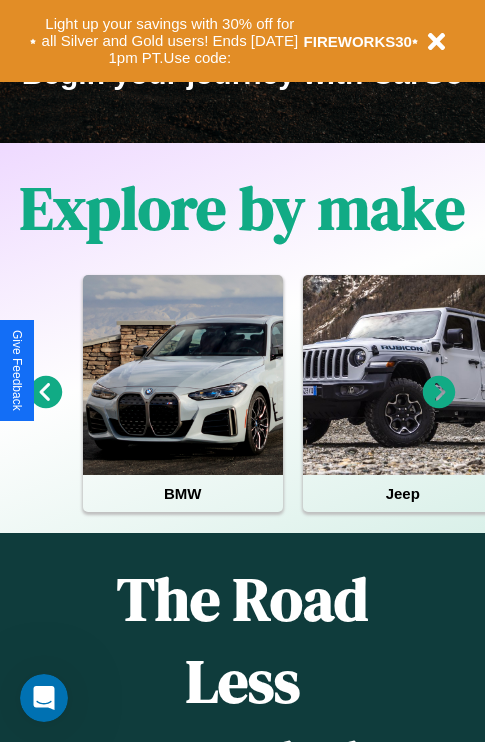 scroll, scrollTop: 308, scrollLeft: 0, axis: vertical 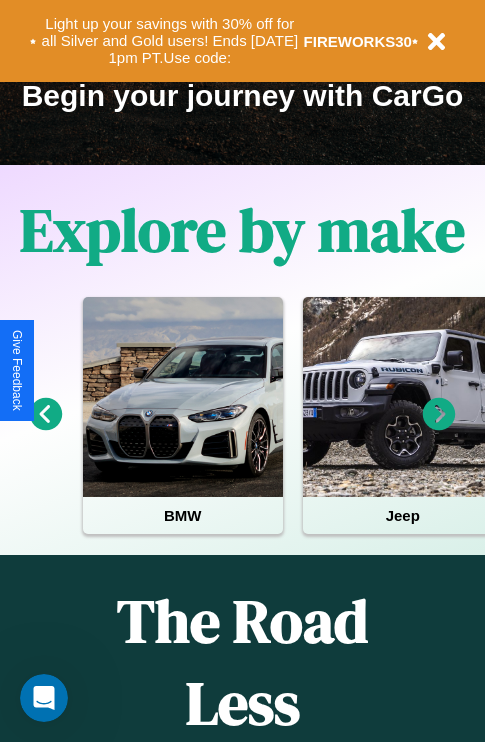 click 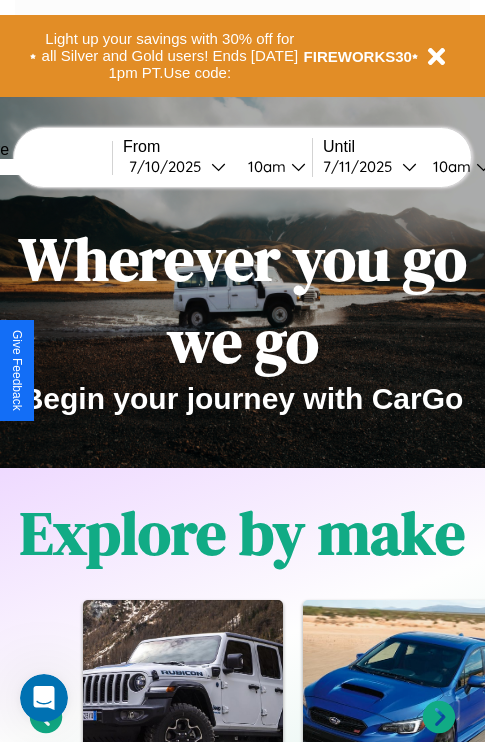 scroll, scrollTop: 0, scrollLeft: 0, axis: both 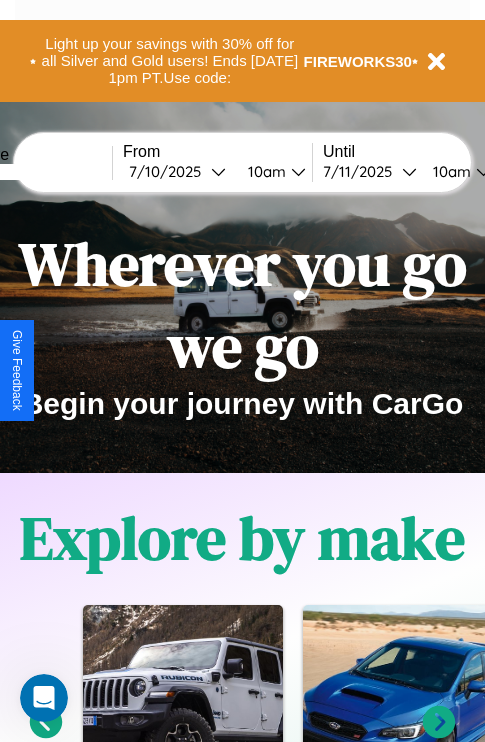 click at bounding box center [37, 172] 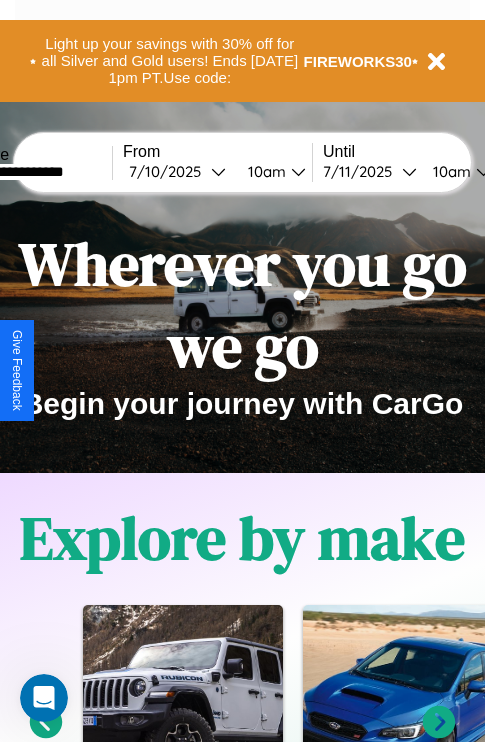 type on "**********" 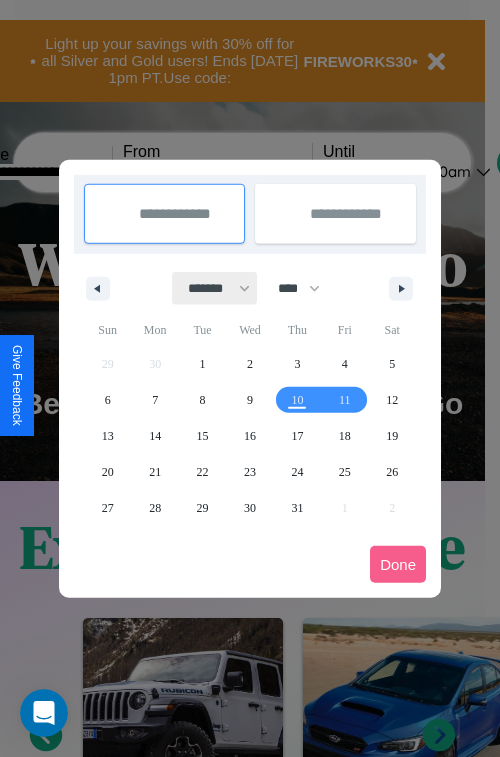 click on "******* ******** ***** ***** *** **** **** ****** ********* ******* ******** ********" at bounding box center (215, 288) 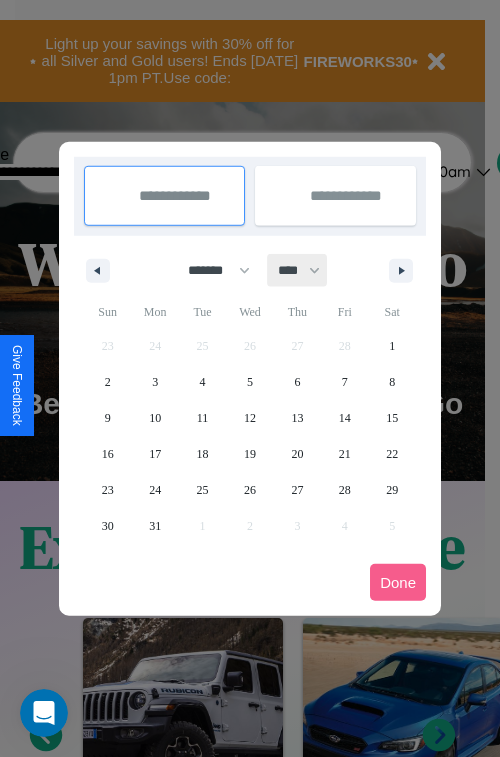 click on "**** **** **** **** **** **** **** **** **** **** **** **** **** **** **** **** **** **** **** **** **** **** **** **** **** **** **** **** **** **** **** **** **** **** **** **** **** **** **** **** **** **** **** **** **** **** **** **** **** **** **** **** **** **** **** **** **** **** **** **** **** **** **** **** **** **** **** **** **** **** **** **** **** **** **** **** **** **** **** **** **** **** **** **** **** **** **** **** **** **** **** **** **** **** **** **** **** **** **** **** **** **** **** **** **** **** **** **** **** **** **** **** **** **** **** **** **** **** **** **** ****" at bounding box center (298, 270) 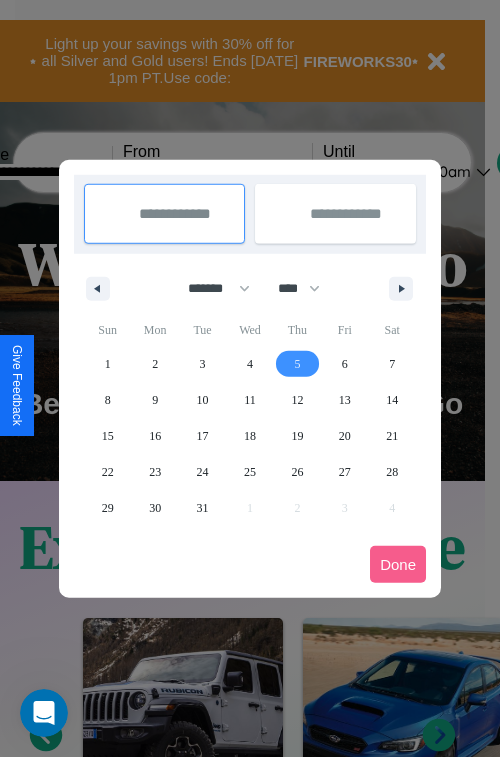 click on "5" at bounding box center [297, 364] 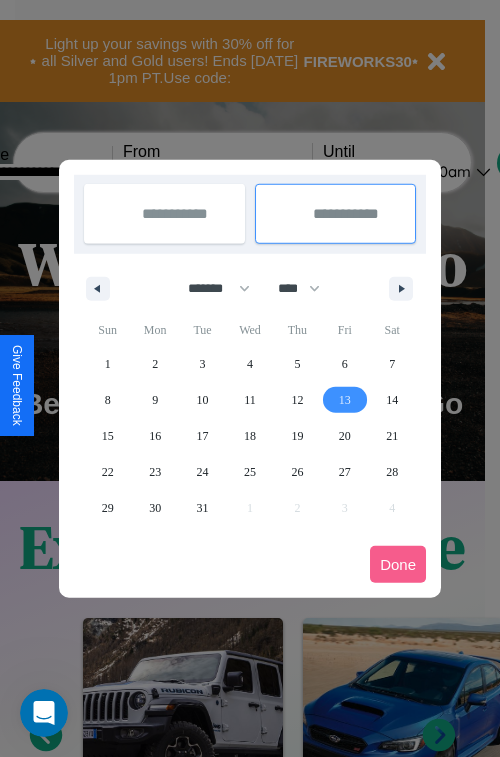 click on "13" at bounding box center [345, 400] 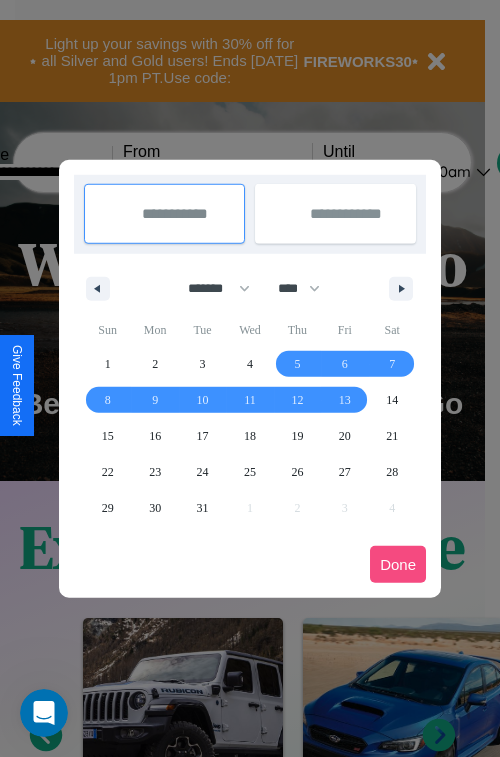 click on "Done" at bounding box center [398, 564] 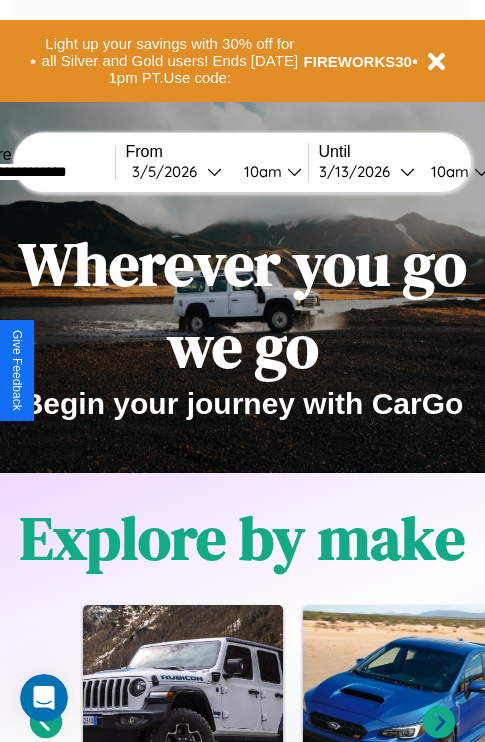 scroll, scrollTop: 0, scrollLeft: 71, axis: horizontal 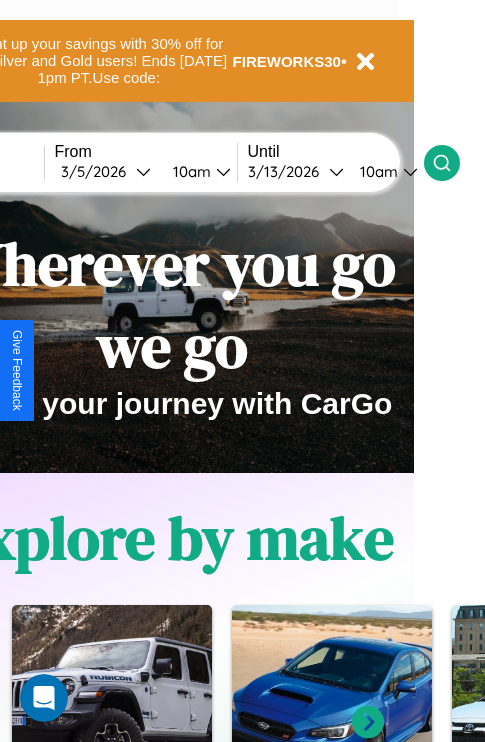 click 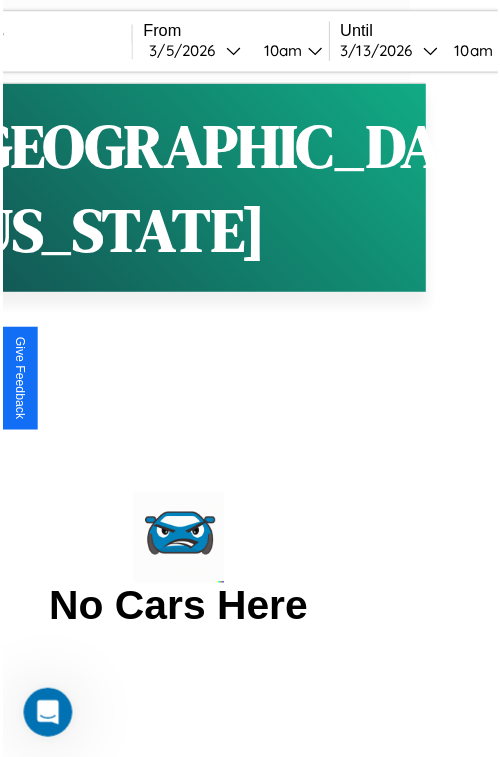 scroll, scrollTop: 0, scrollLeft: 0, axis: both 